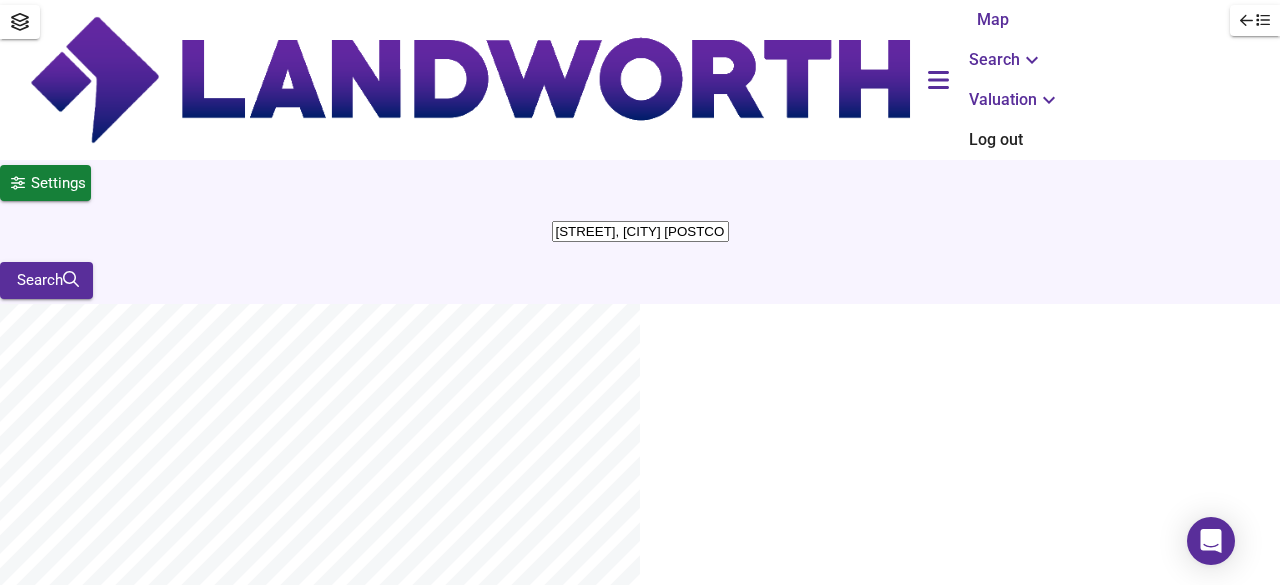 scroll, scrollTop: 0, scrollLeft: 0, axis: both 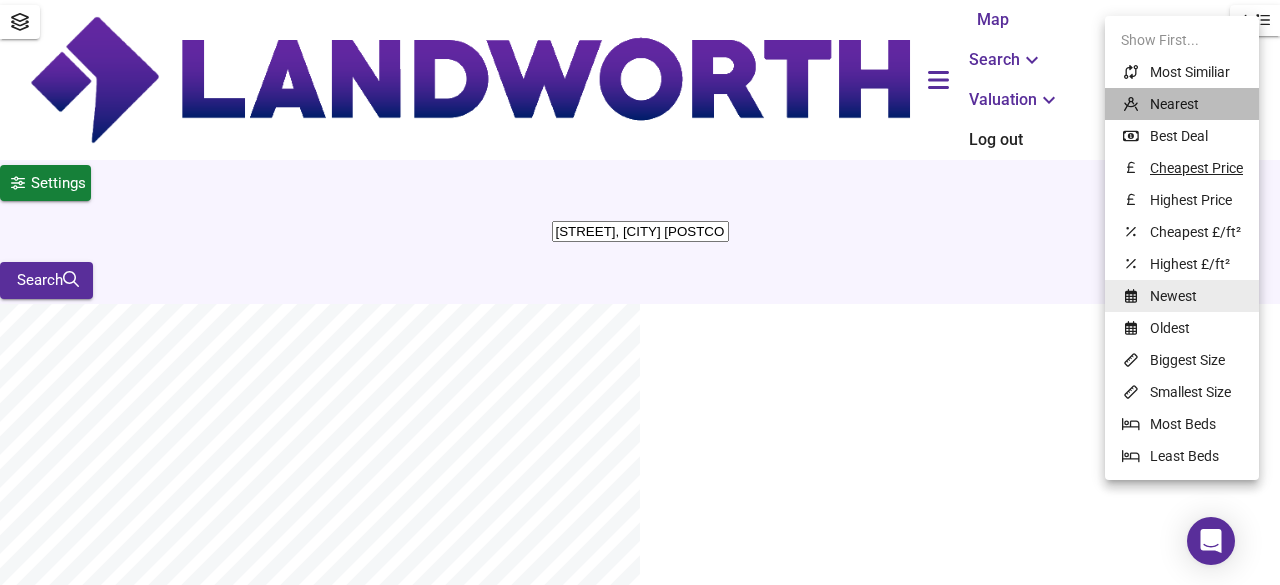 click on "Nearest" at bounding box center (1182, 104) 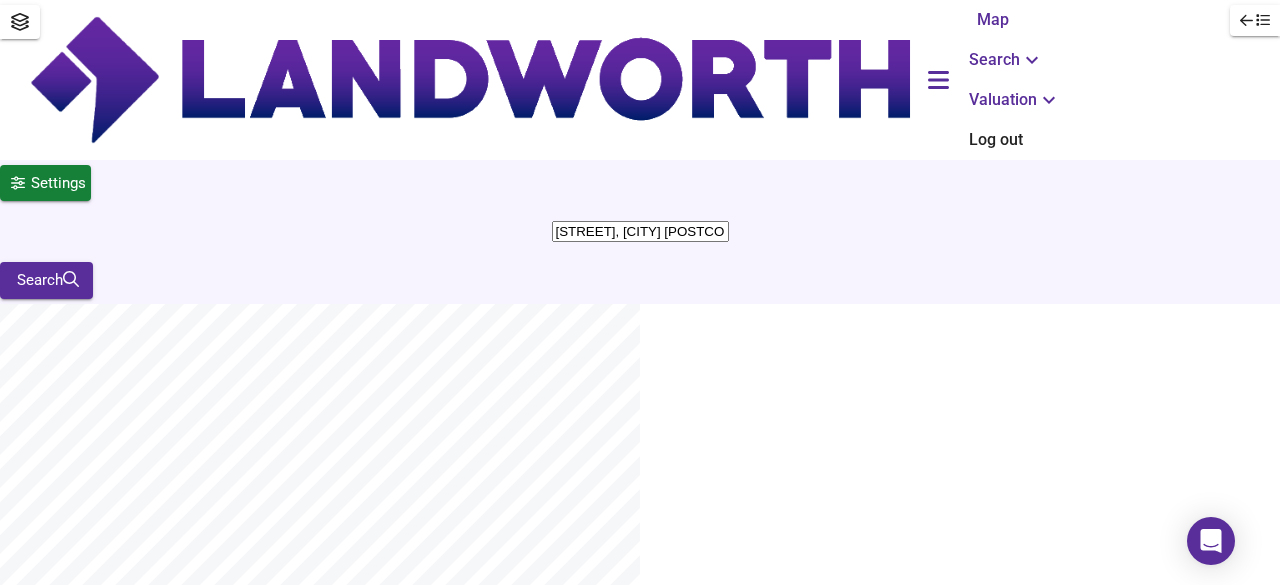 scroll, scrollTop: 200, scrollLeft: 0, axis: vertical 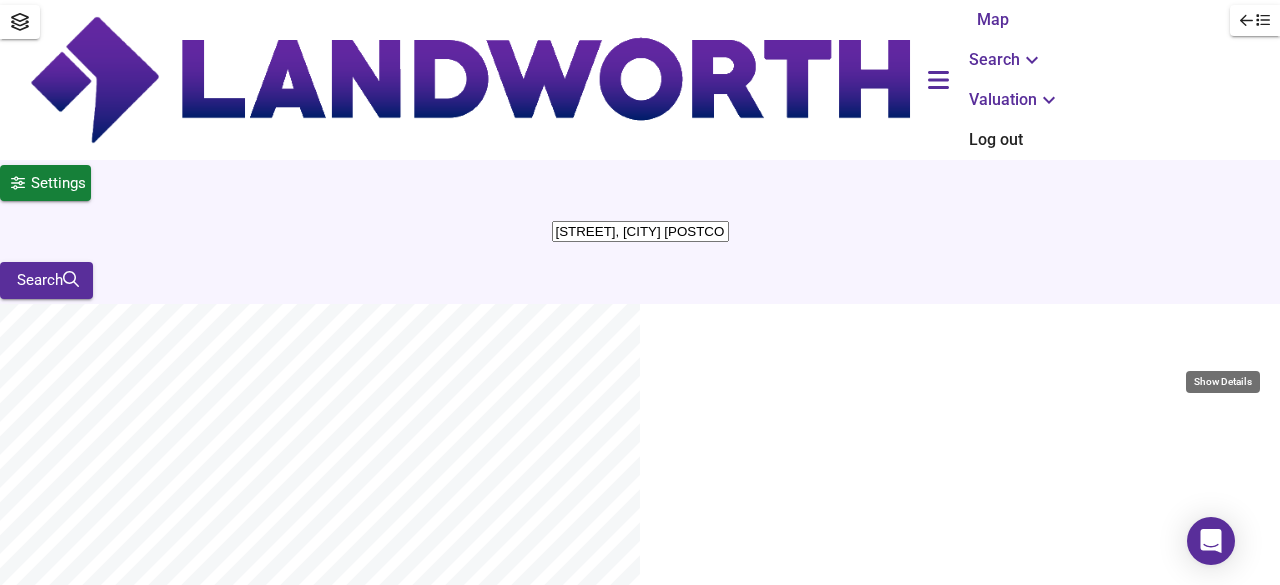 click at bounding box center [1252, 1677] 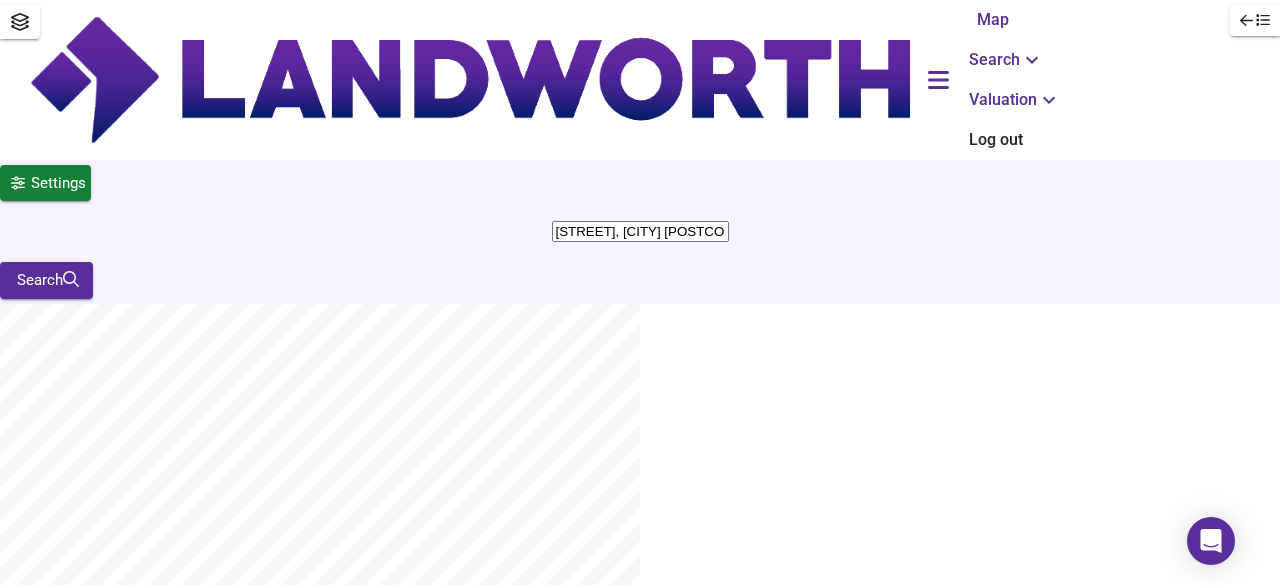 scroll, scrollTop: 200, scrollLeft: 0, axis: vertical 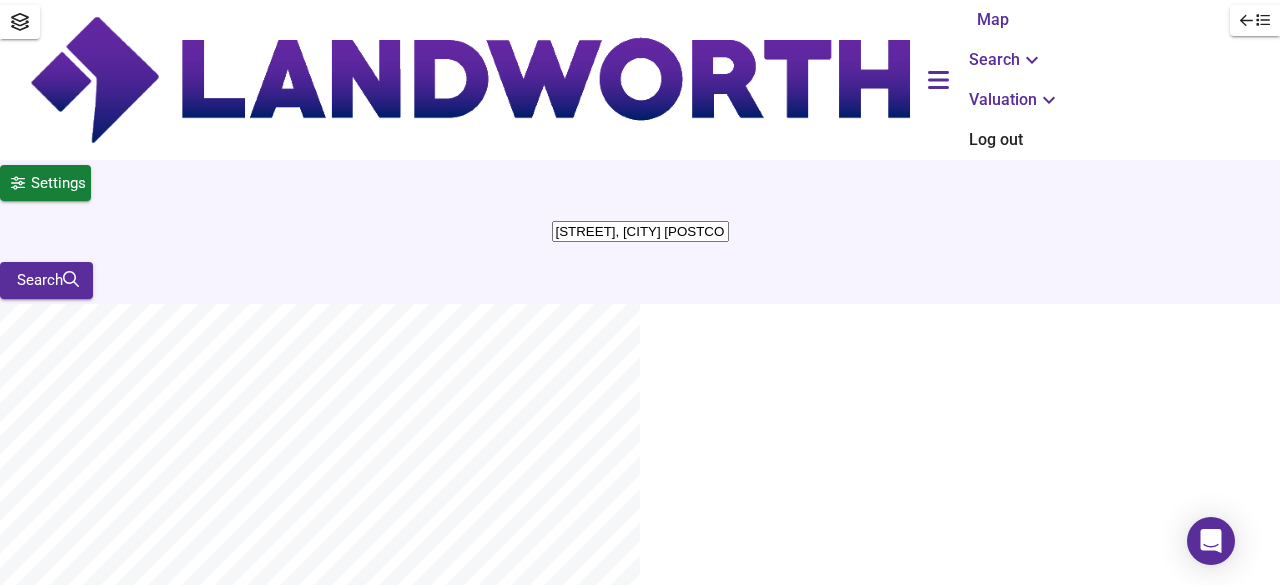 click on "Land Registry" at bounding box center (67, 1813) 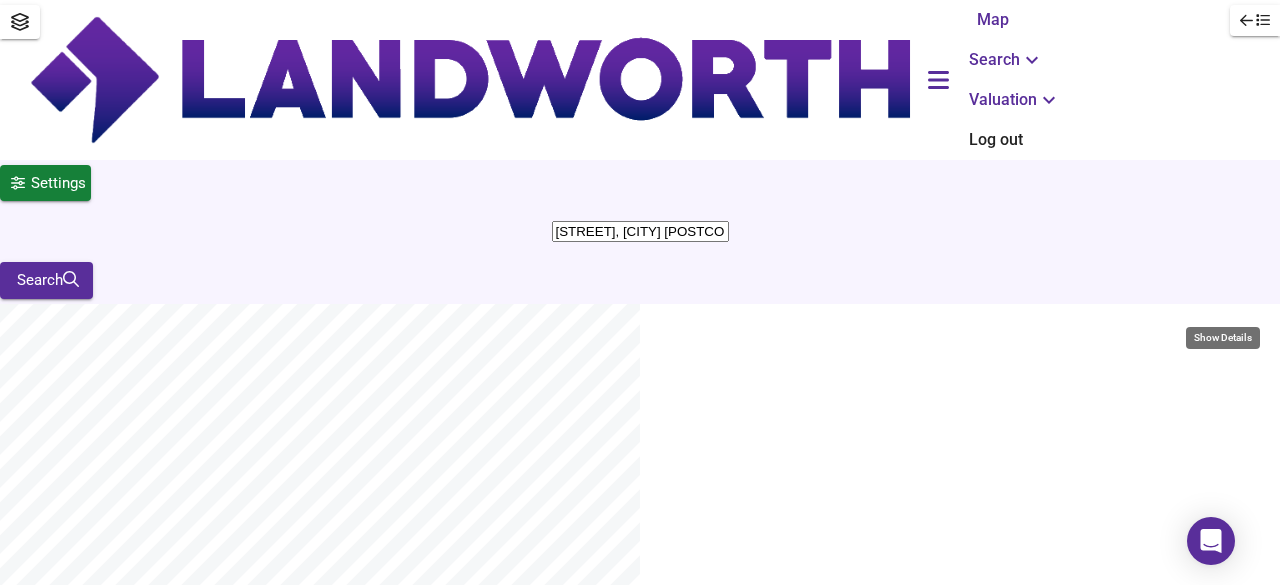 click at bounding box center [1252, 1543] 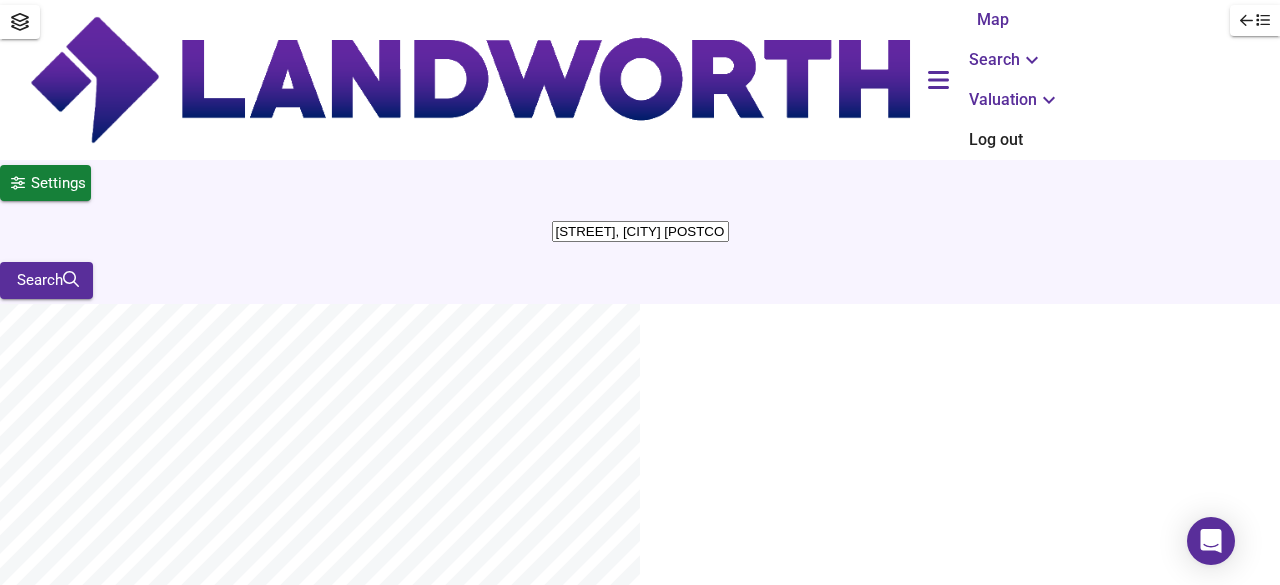 scroll, scrollTop: 100, scrollLeft: 0, axis: vertical 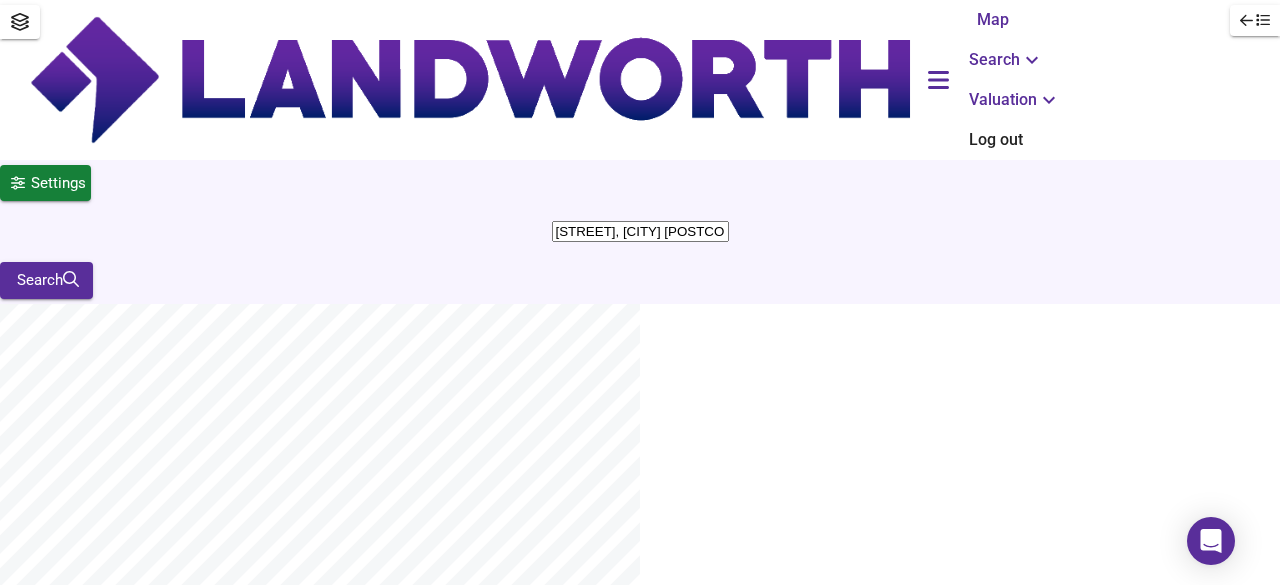 click at bounding box center [46, 1735] 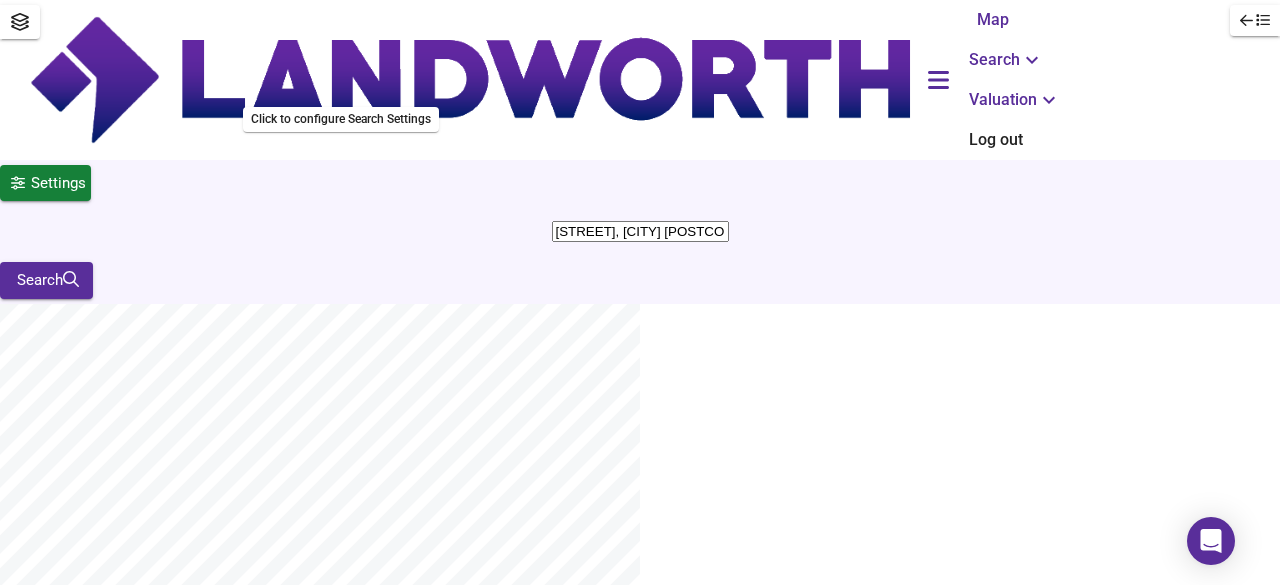 click on "Settings" at bounding box center (58, 183) 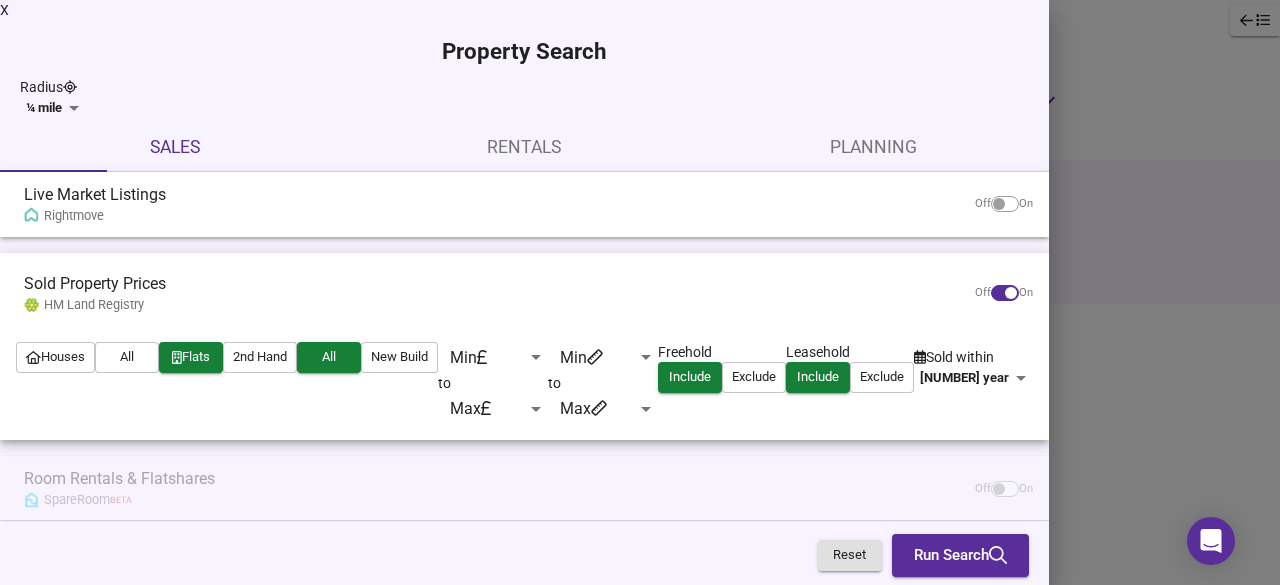scroll, scrollTop: 184, scrollLeft: 0, axis: vertical 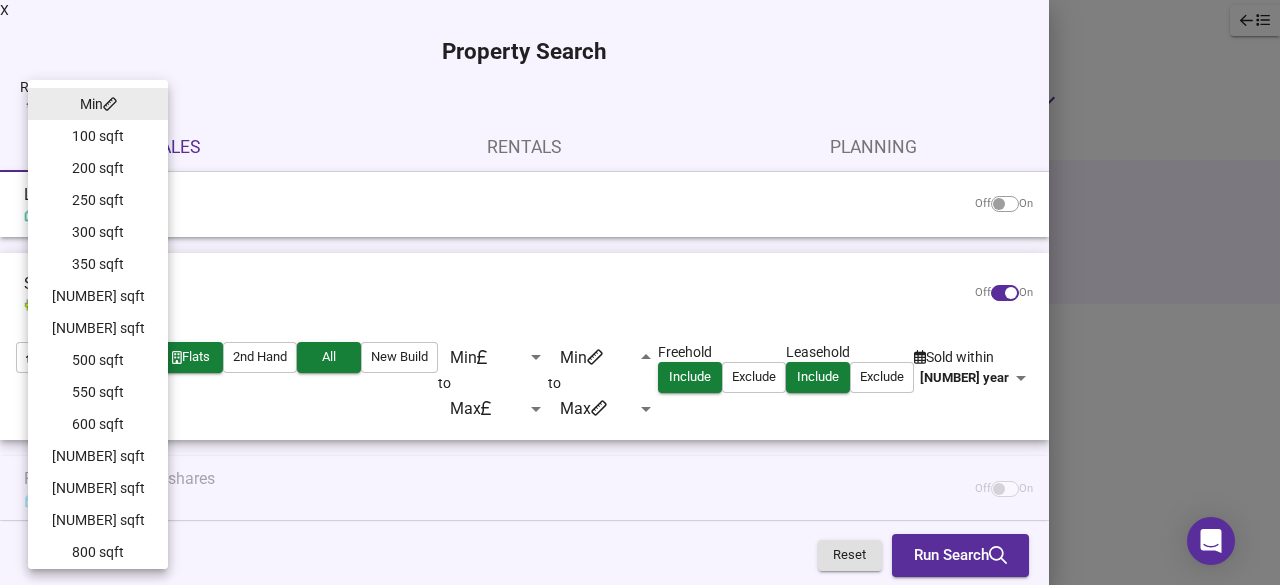 click on "550 sqft" at bounding box center (98, 392) 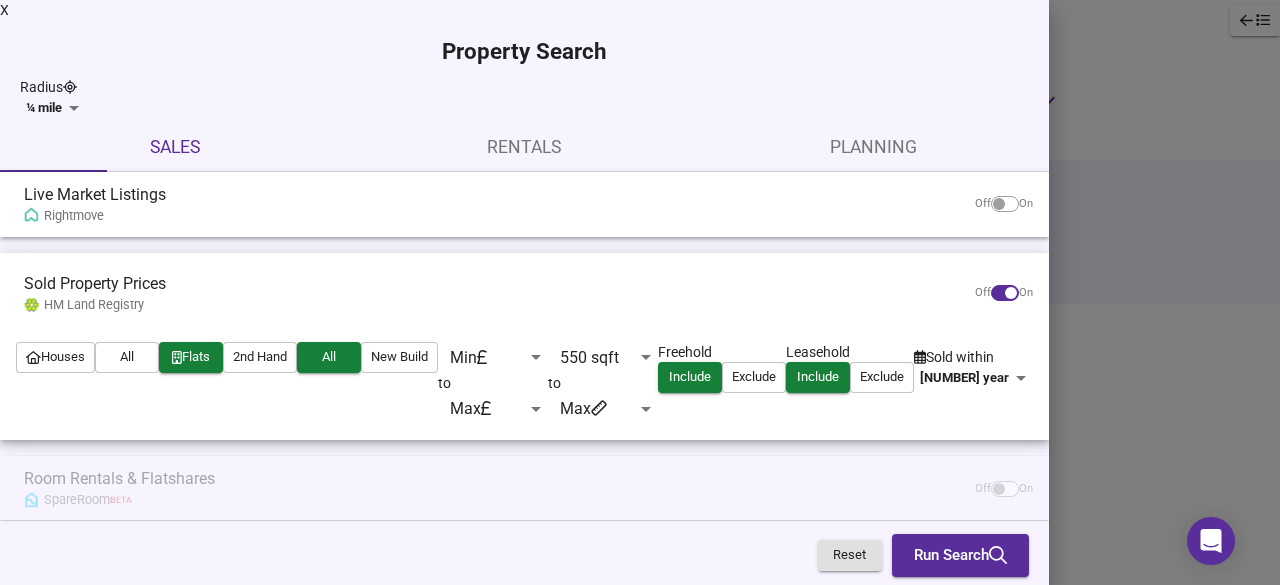 click on "[STREET], [CITY] [POSTCODE]" at bounding box center (640, 1048) 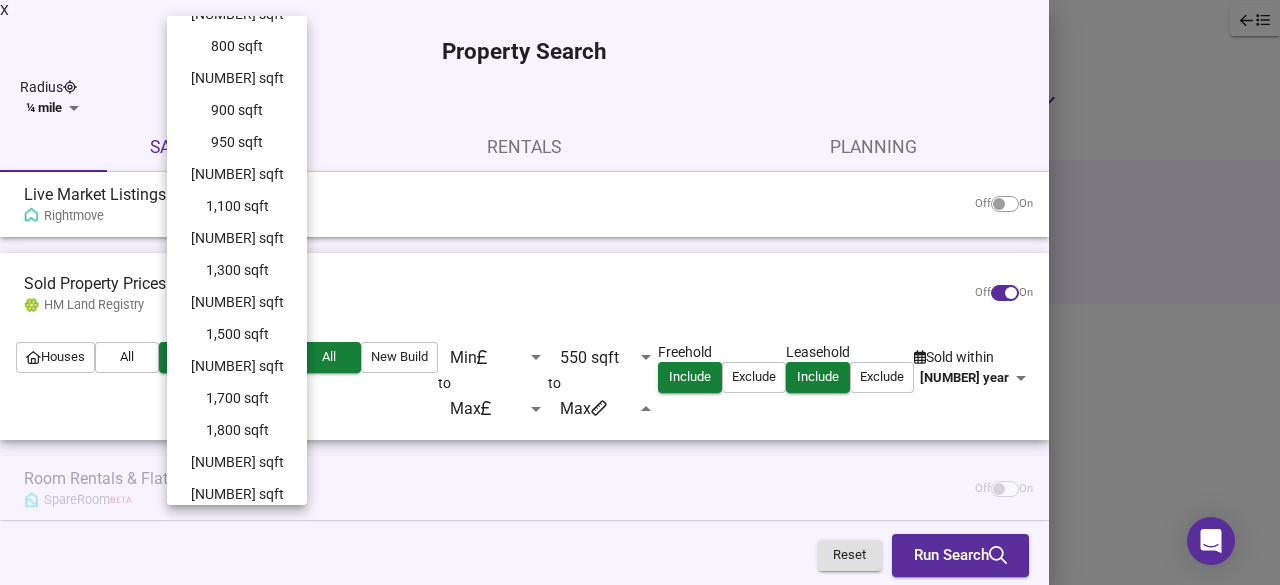 scroll, scrollTop: 54, scrollLeft: 0, axis: vertical 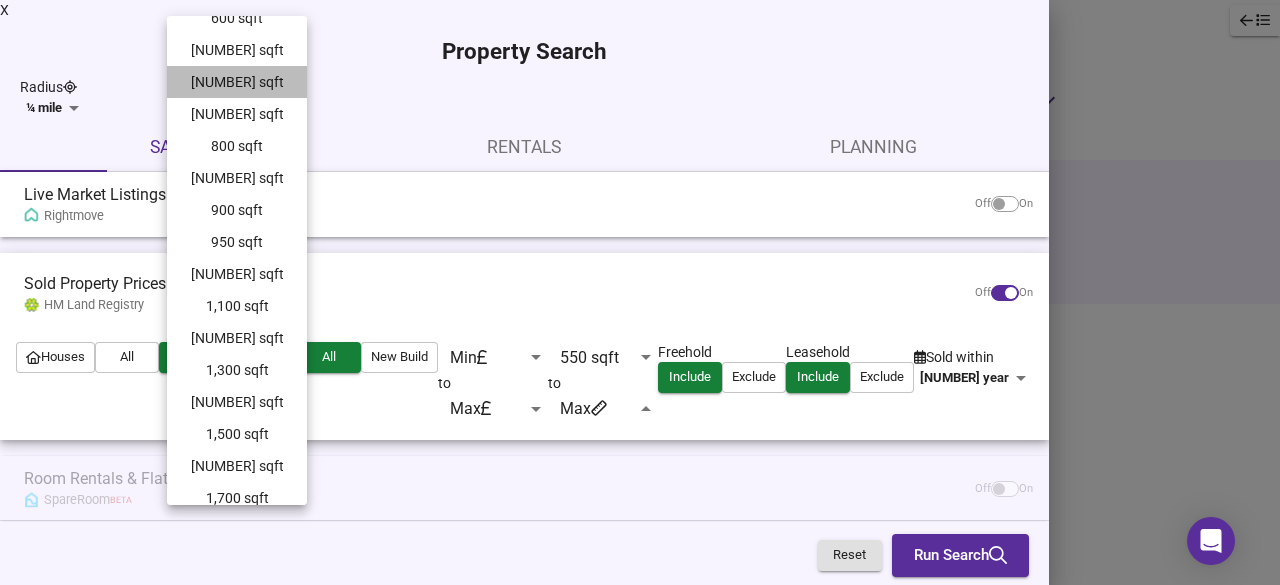 click on "[NUMBER] sqft" at bounding box center (237, 82) 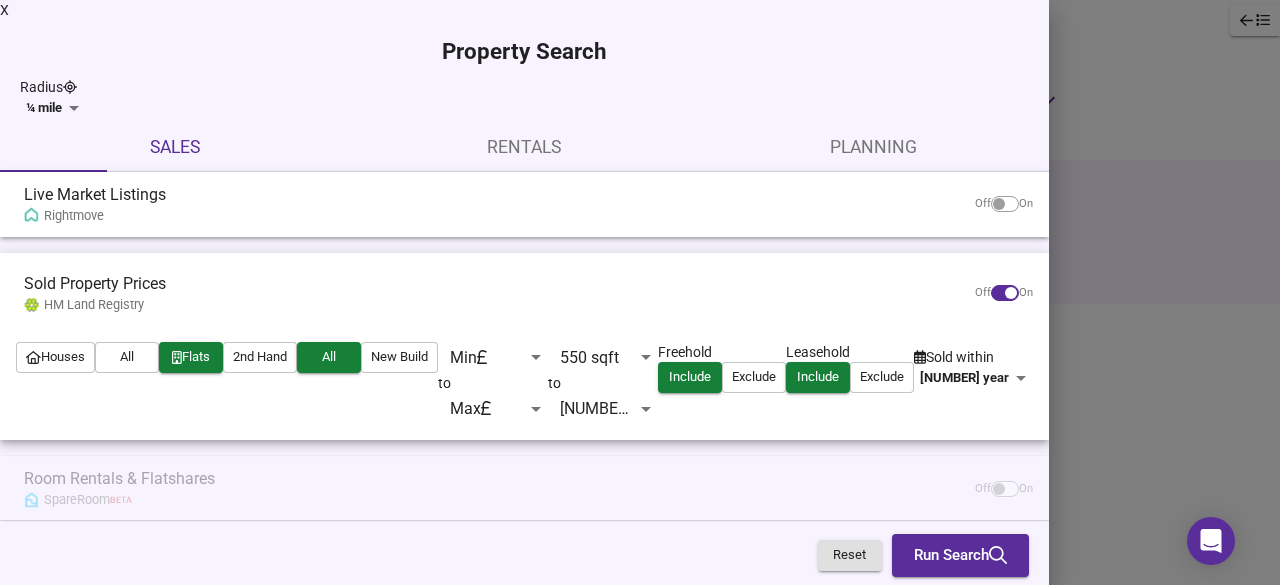click on "[STREET], [CITY] [POSTCODE]" at bounding box center [640, 1048] 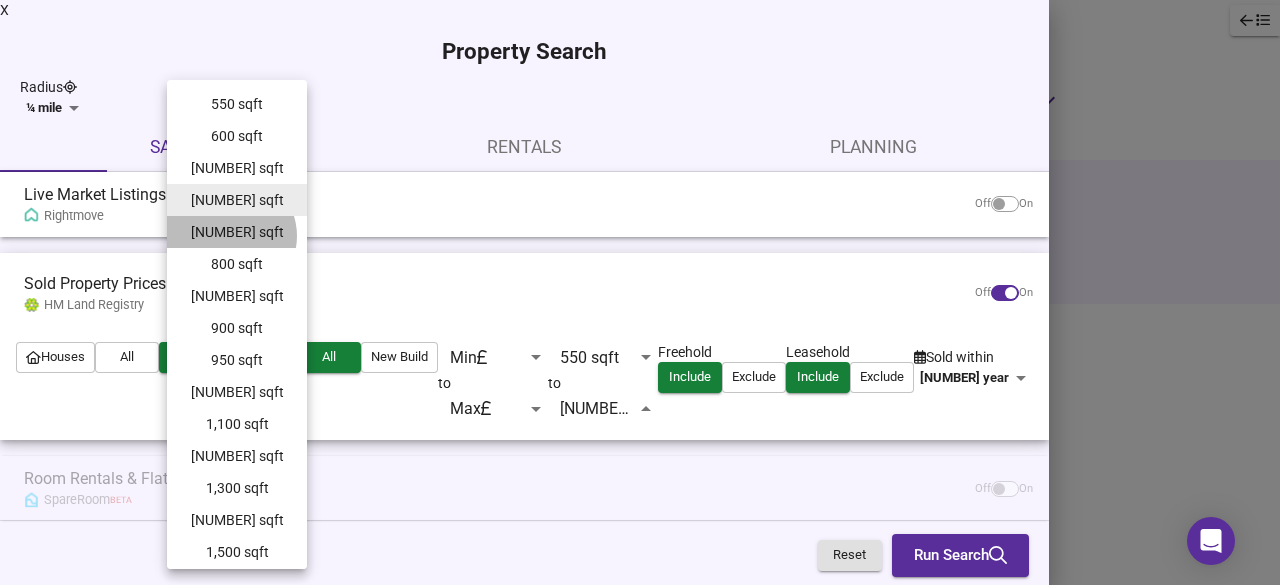 click on "[NUMBER] sqft" at bounding box center [237, 232] 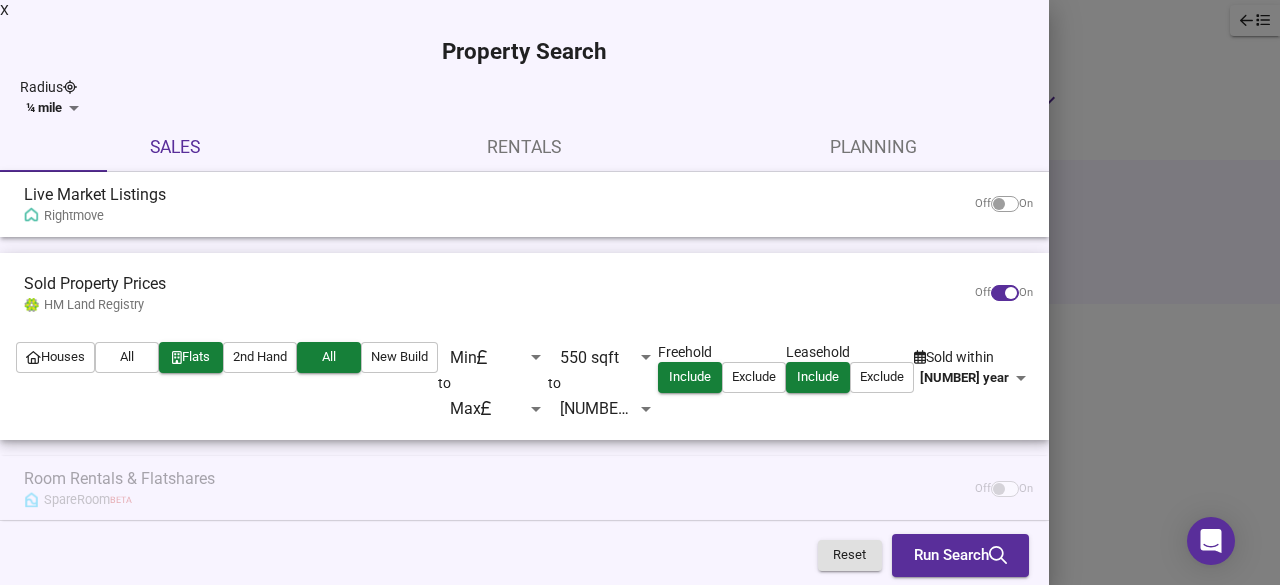click on "Run Search" at bounding box center (960, 556) 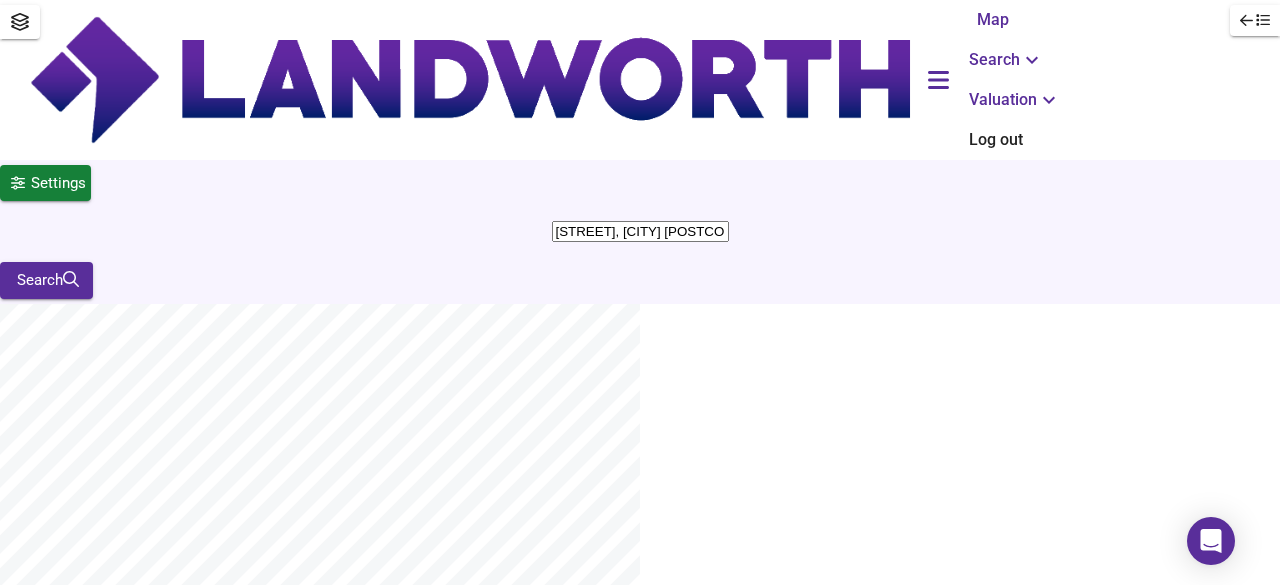 scroll, scrollTop: 0, scrollLeft: 0, axis: both 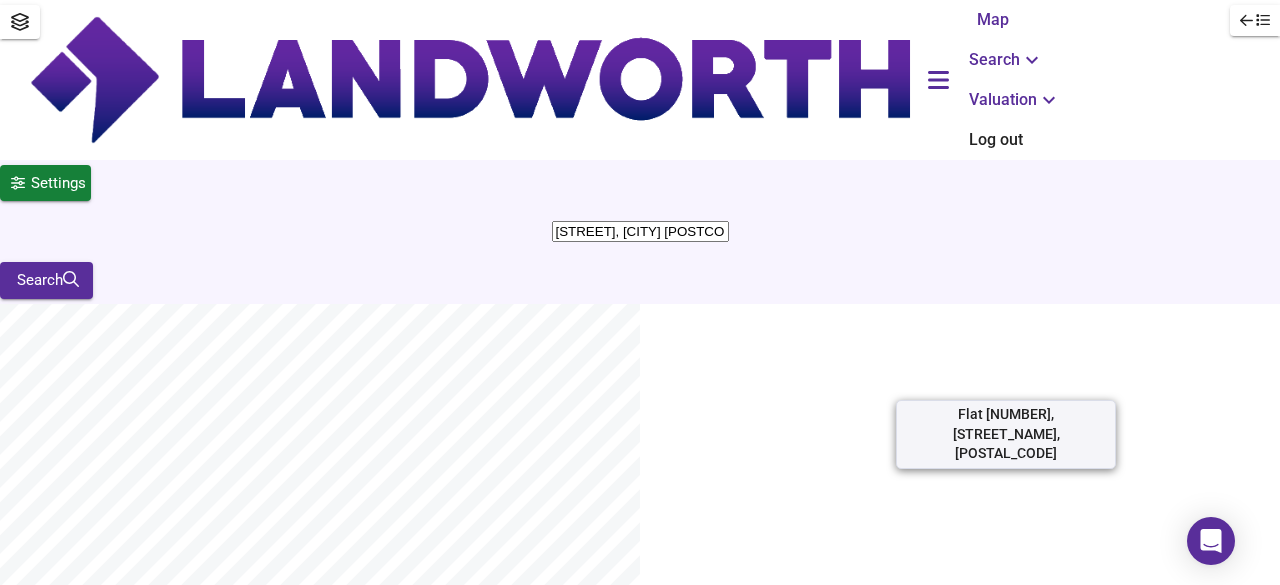 click on "Flat [NUMBER], [STREET_NAME], [POSTAL_CODE]" at bounding box center (66, 2263) 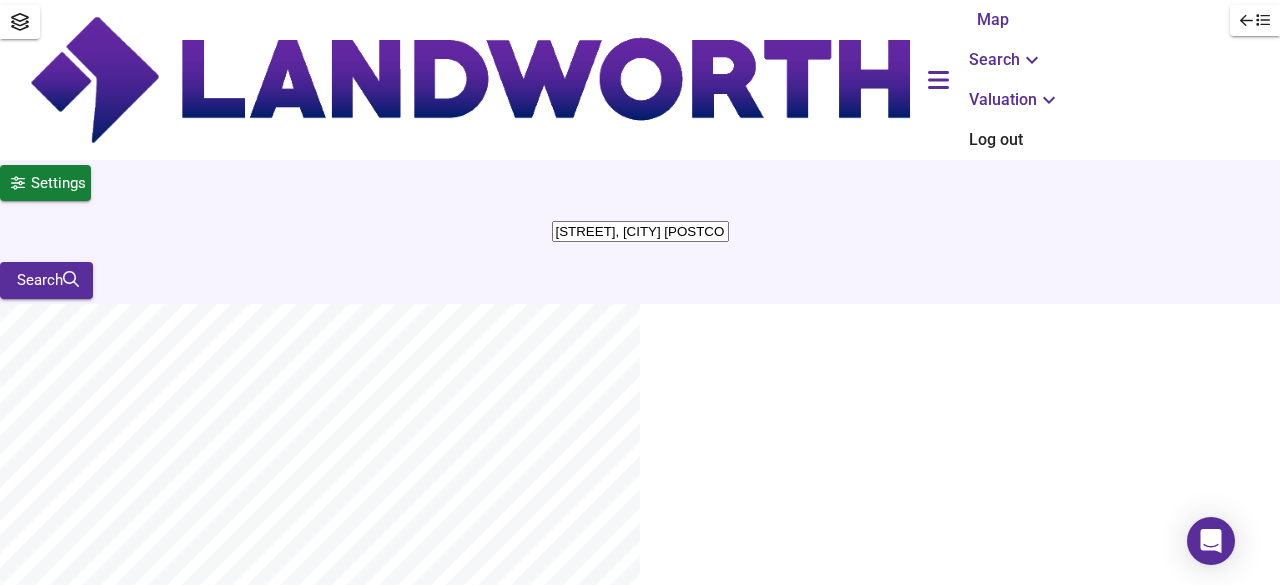 scroll, scrollTop: 1200, scrollLeft: 0, axis: vertical 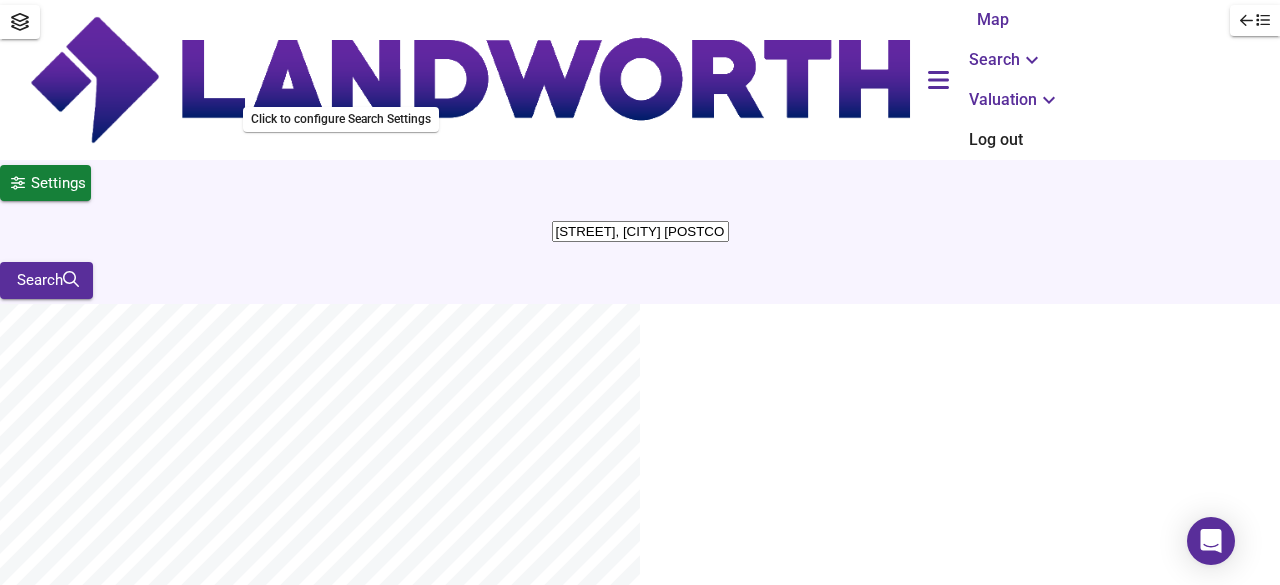 click on "Settings" at bounding box center (58, 183) 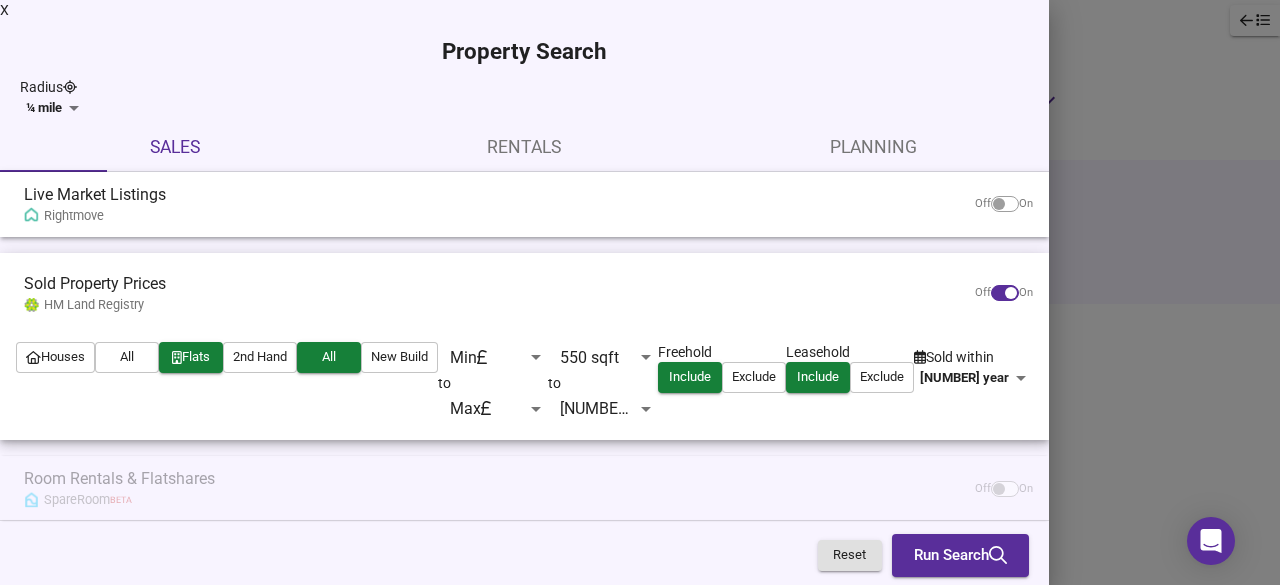 scroll, scrollTop: 0, scrollLeft: 0, axis: both 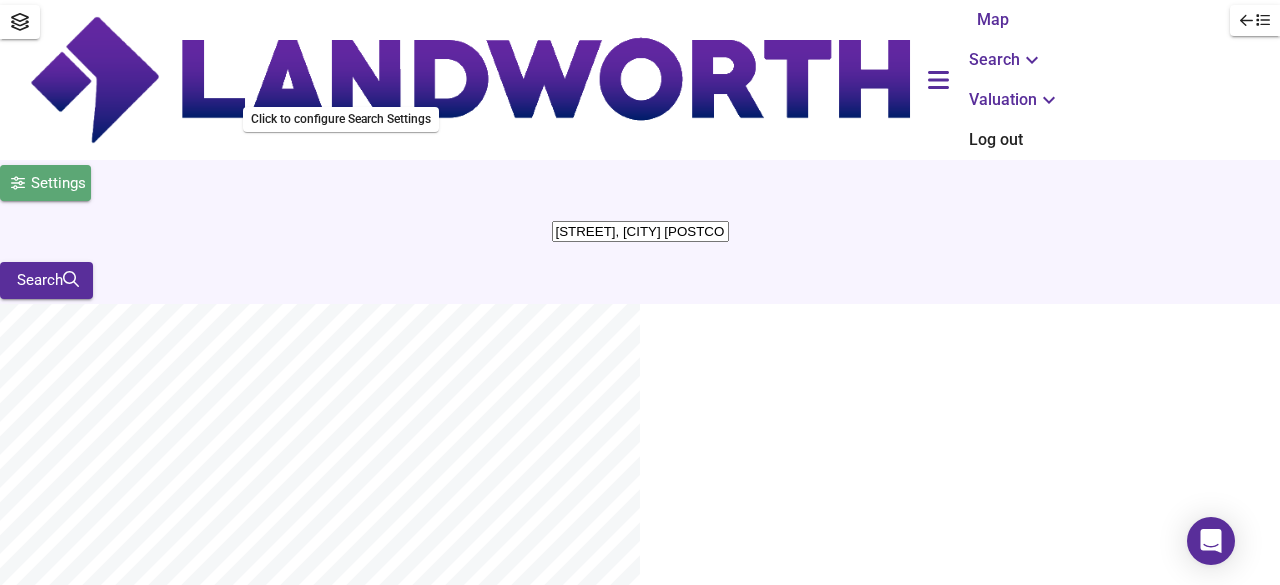 click on "Settings" at bounding box center [58, 183] 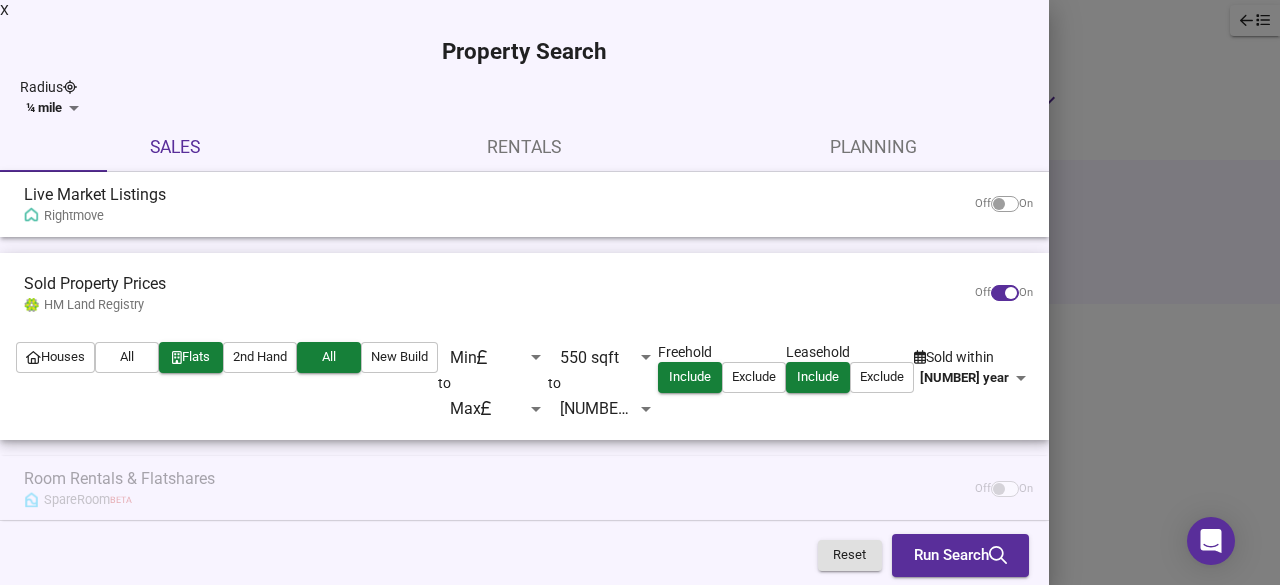 scroll, scrollTop: 200, scrollLeft: 0, axis: vertical 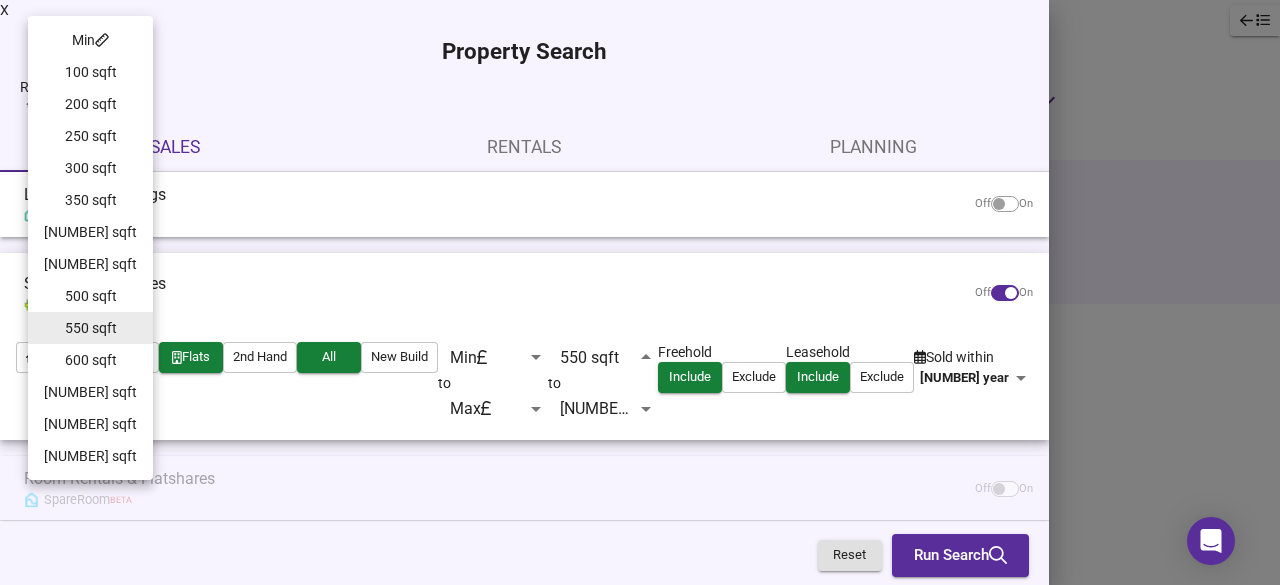 click on "[STREET], [CITY] [POSTCODE]" at bounding box center [640, 2618] 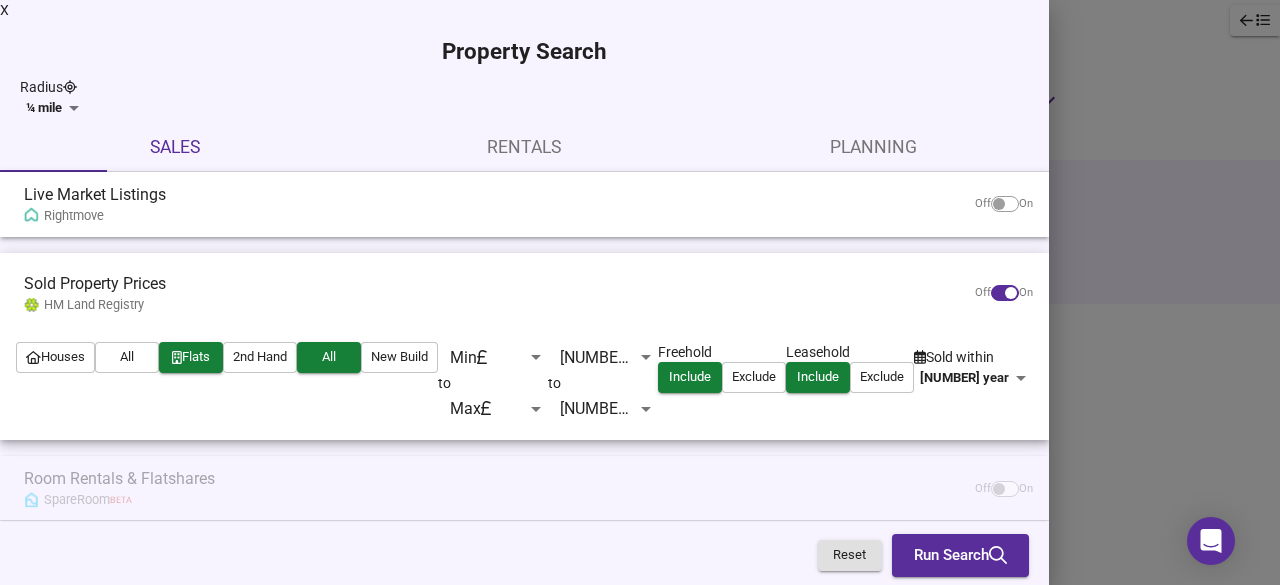click on "Run Search" at bounding box center (960, 556) 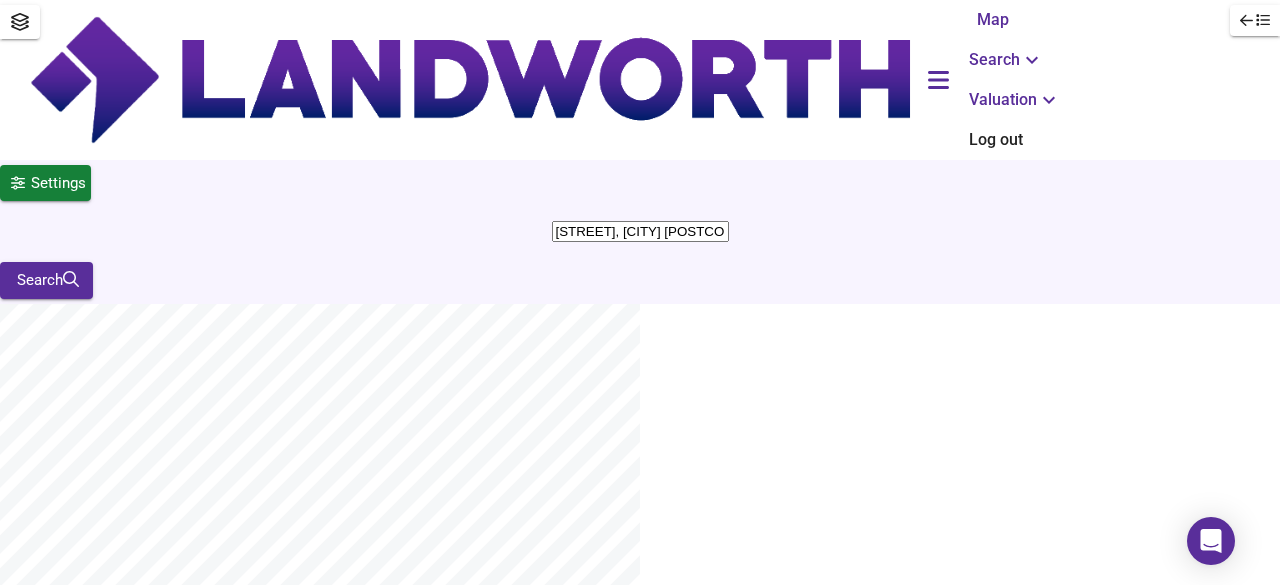 scroll, scrollTop: 584, scrollLeft: 0, axis: vertical 